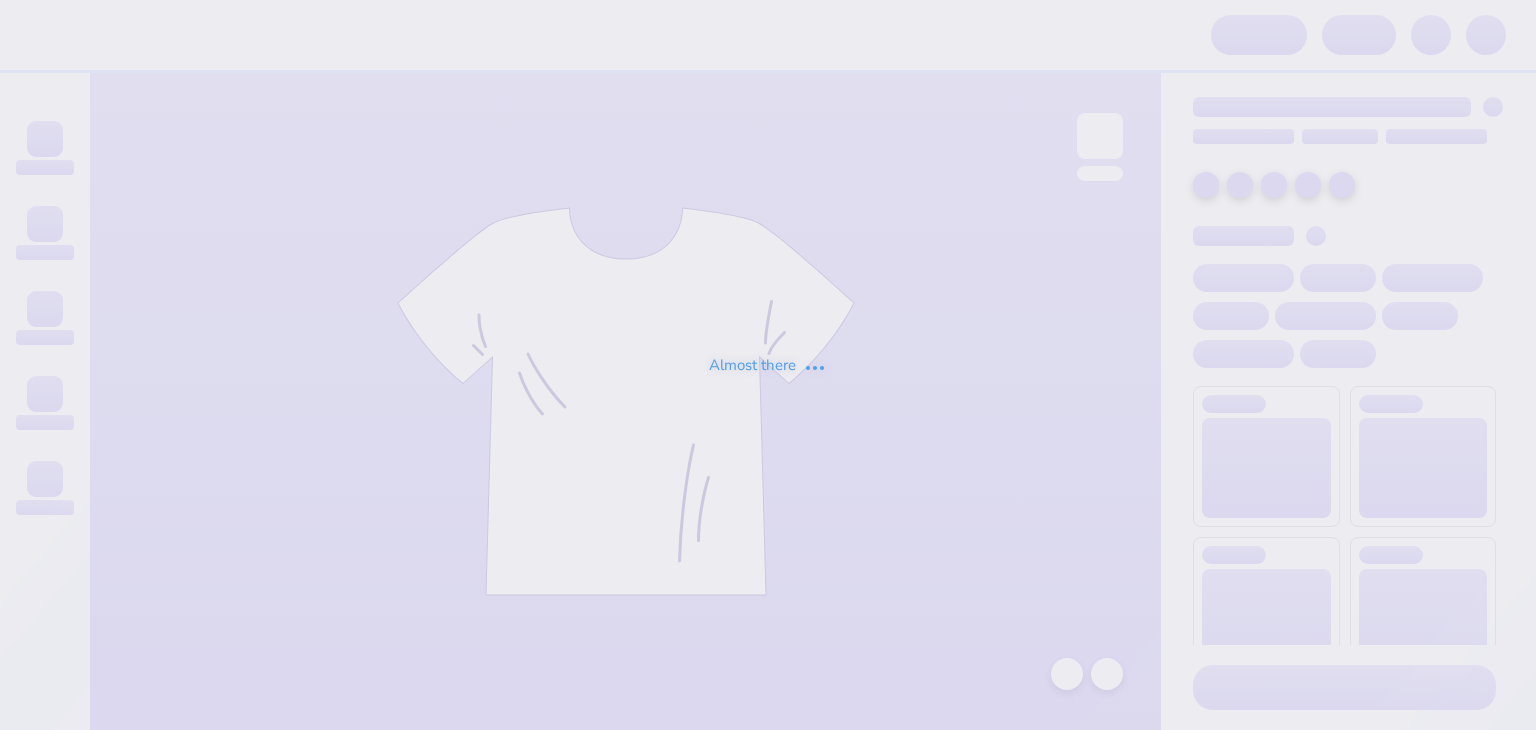 scroll, scrollTop: 0, scrollLeft: 0, axis: both 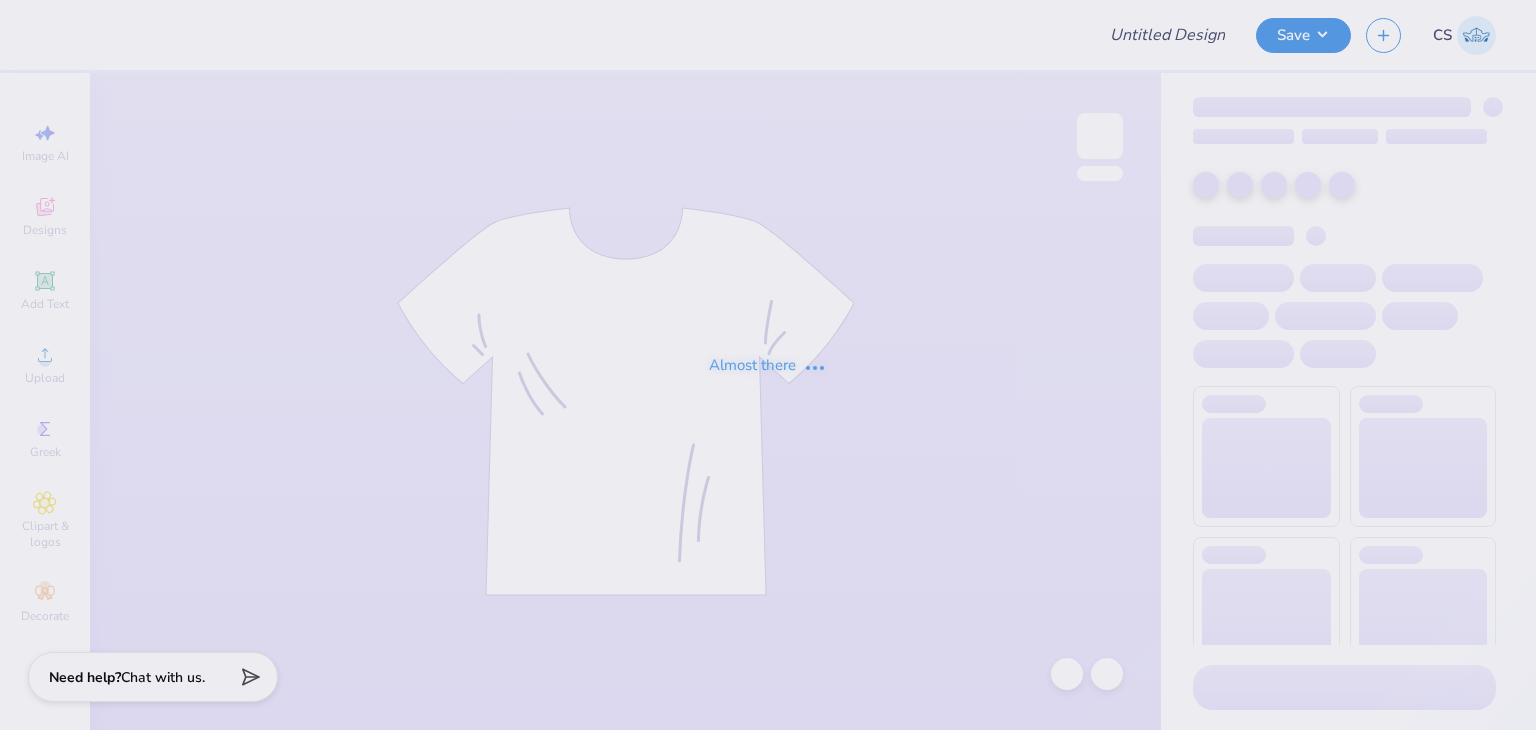 type on "Scoops for Schools" 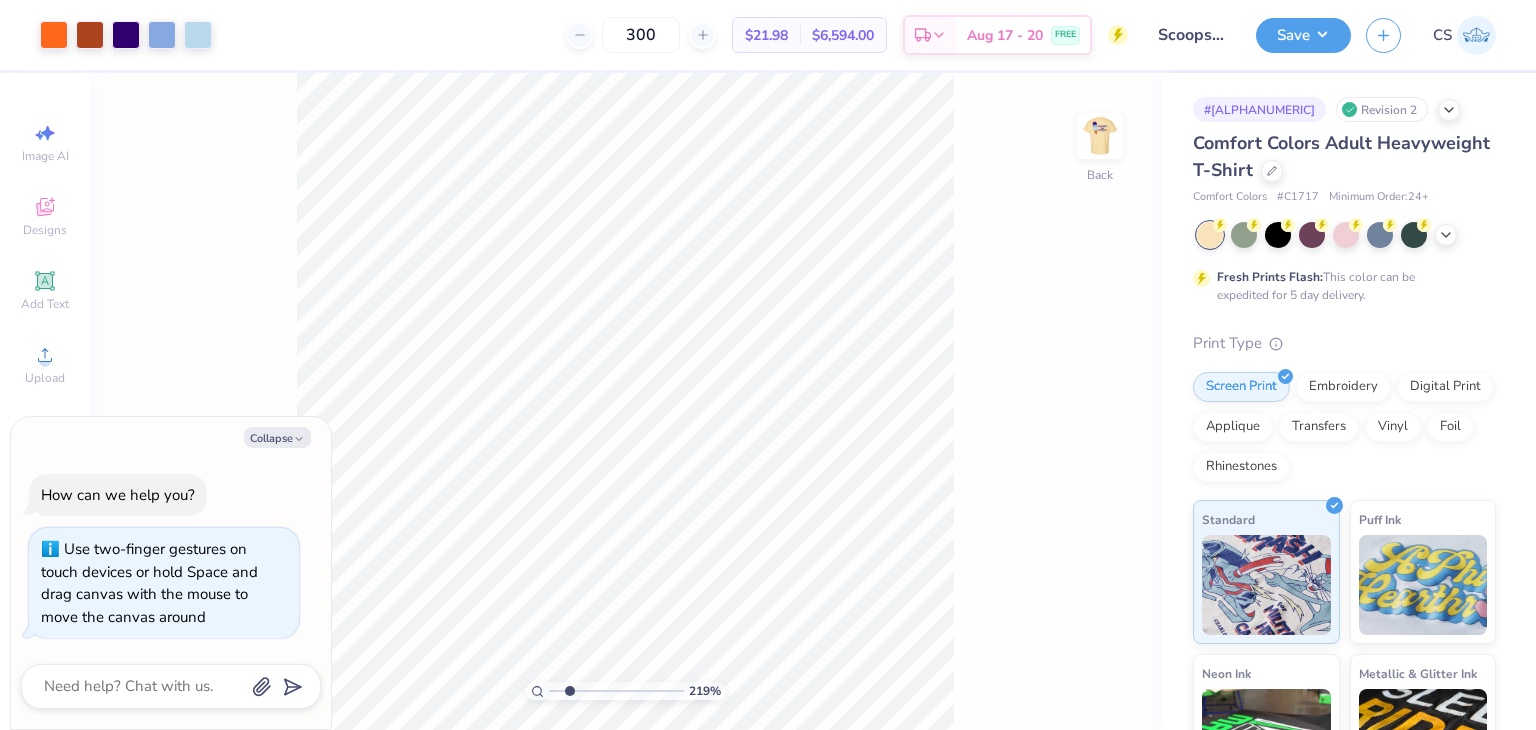 type on "2.46179596437322" 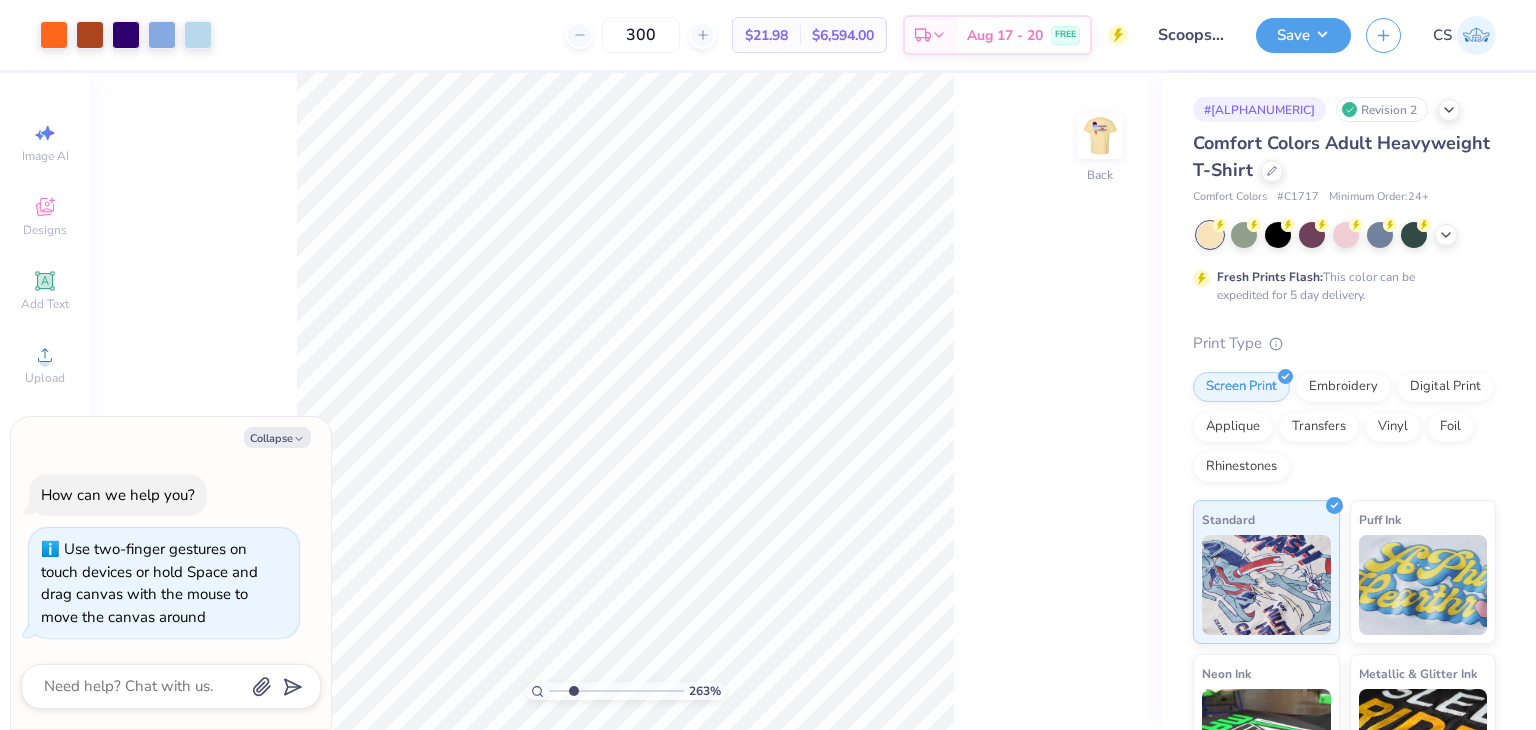 type on "2.63206887028129" 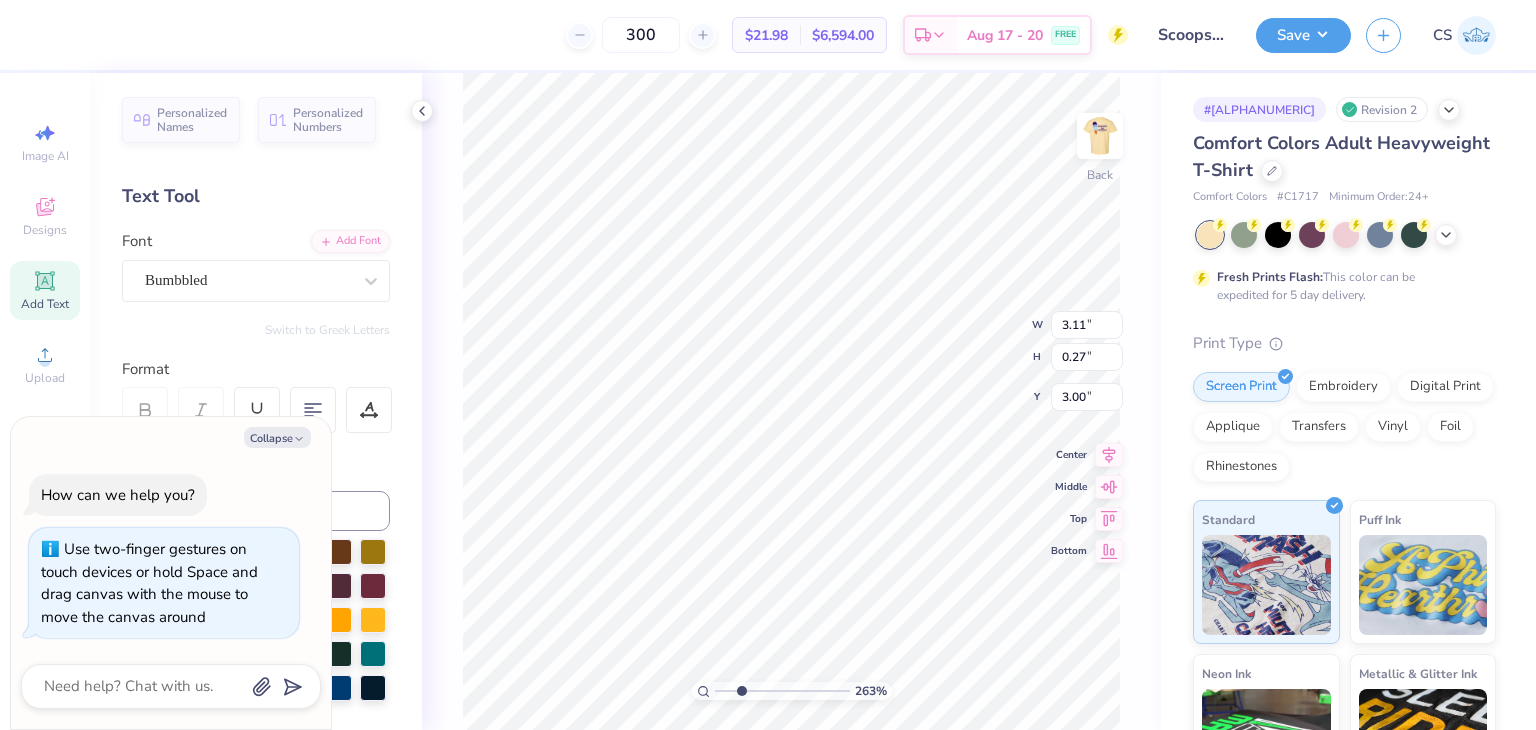 scroll, scrollTop: 16, scrollLeft: 2, axis: both 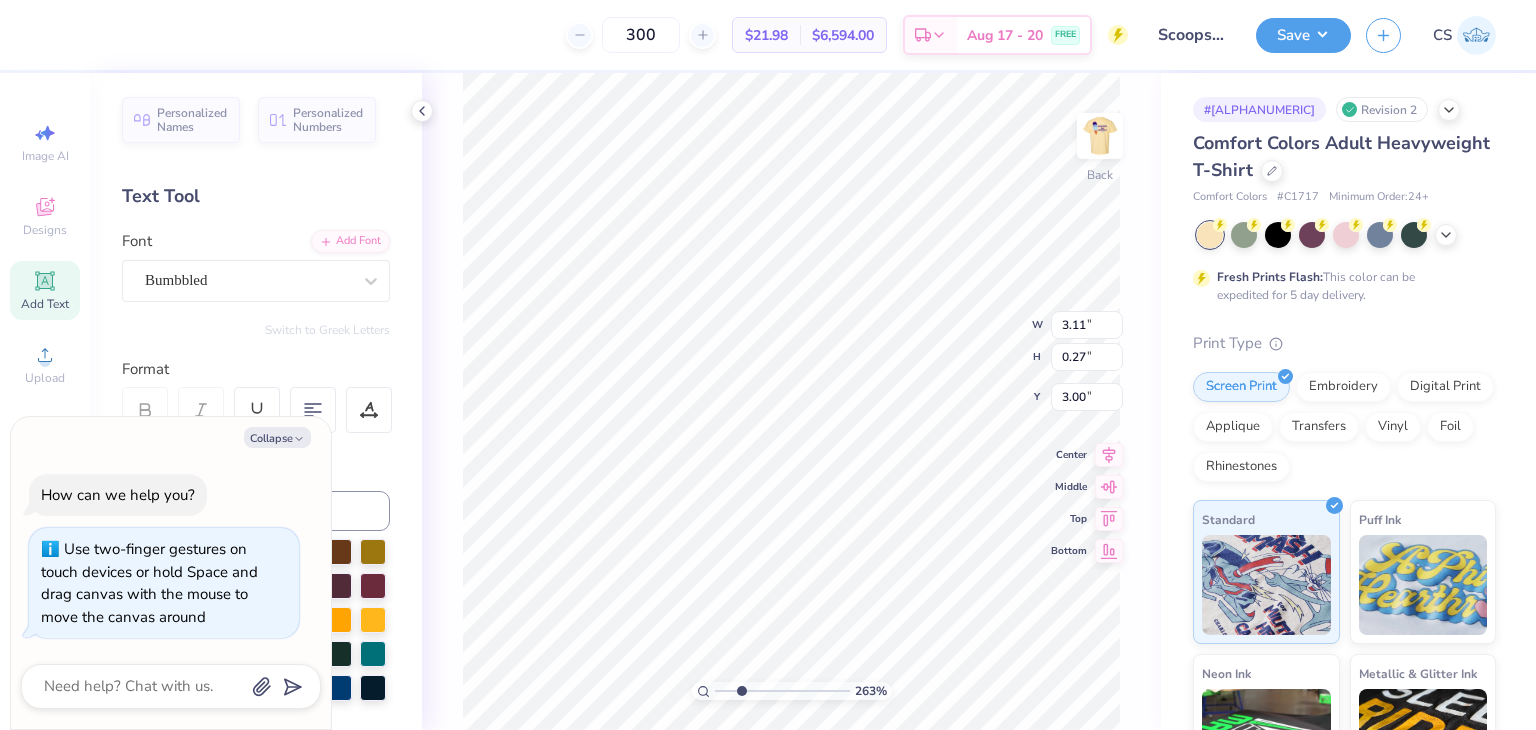 type on "Gamma phi beta x FarmHouse" 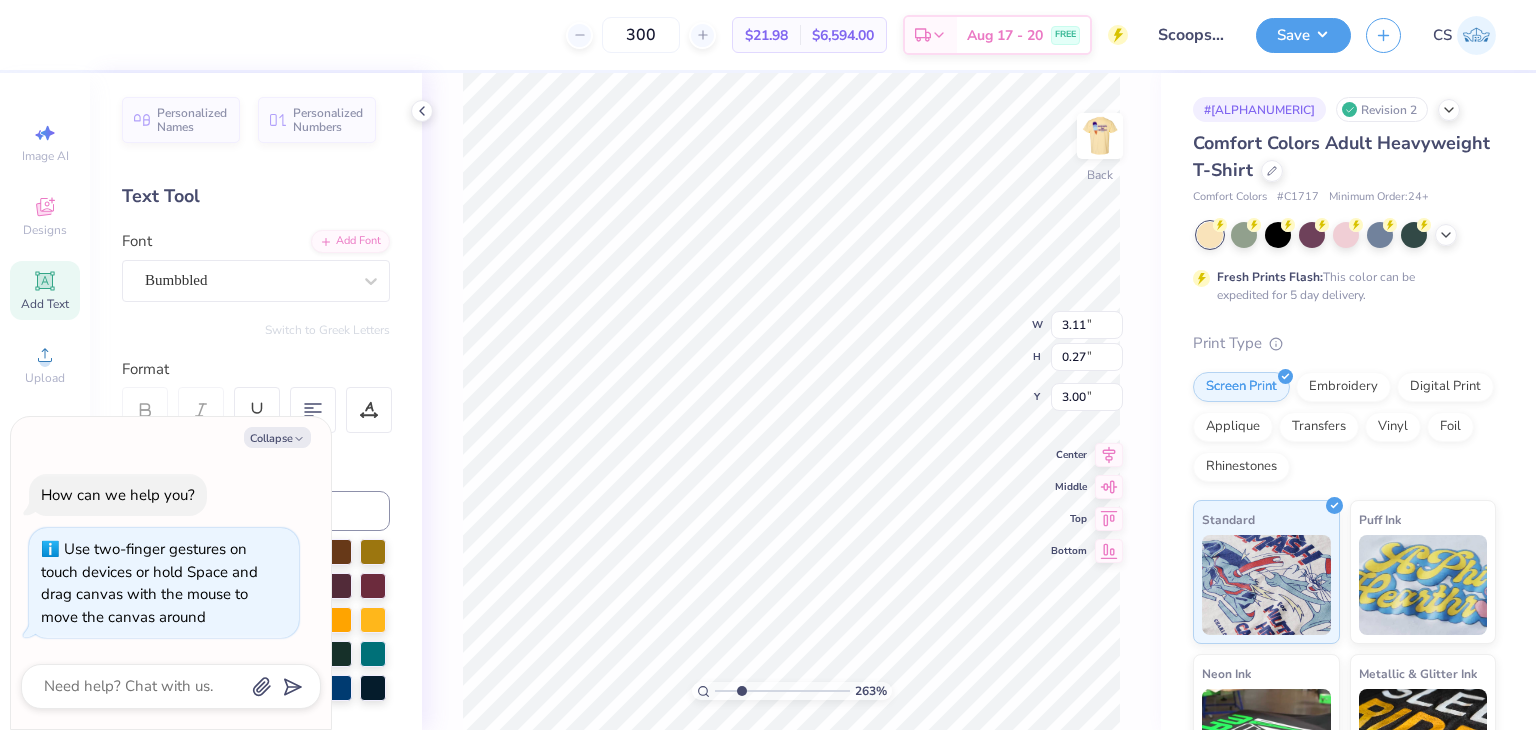 scroll, scrollTop: 16, scrollLeft: 5, axis: both 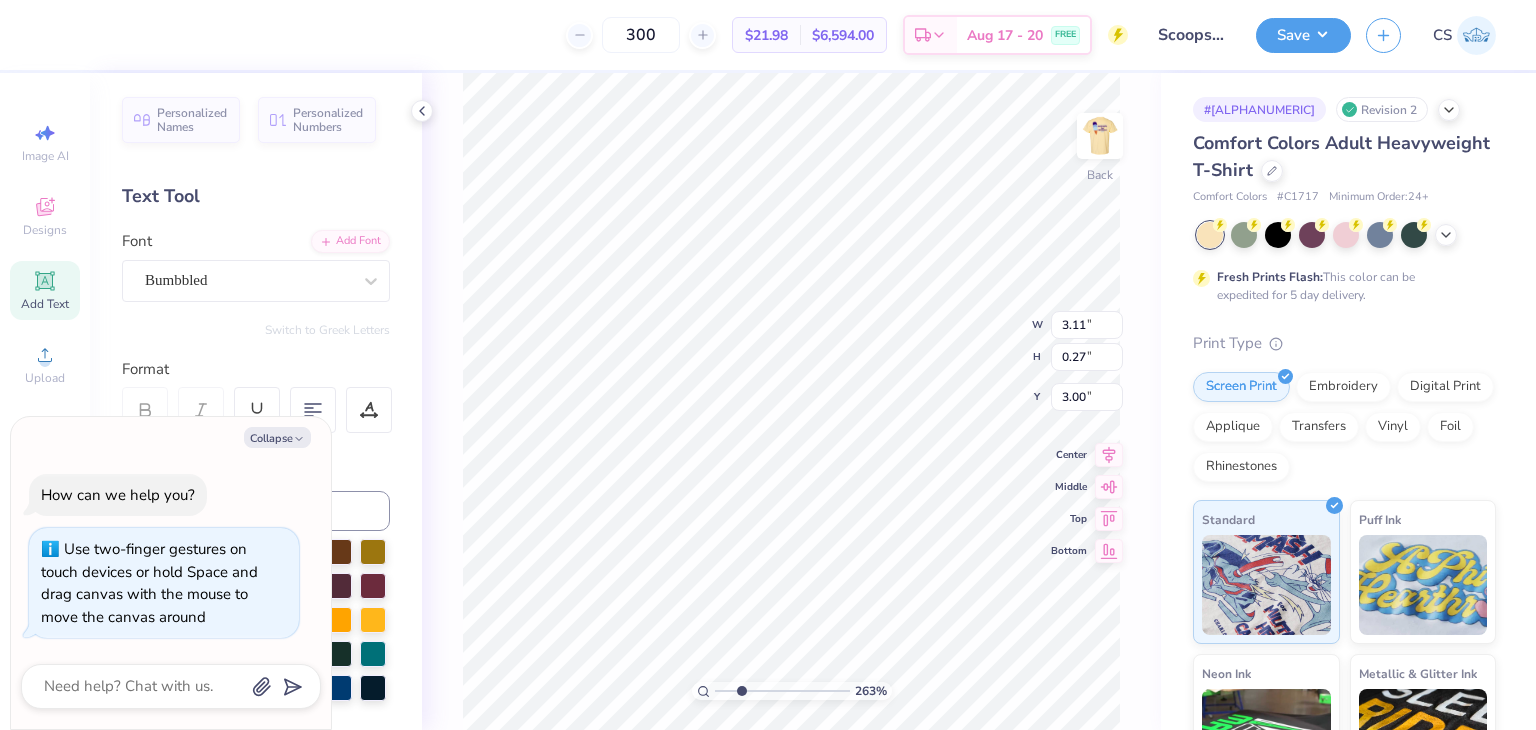 type on "Gamma Phi beta x FarmHouse" 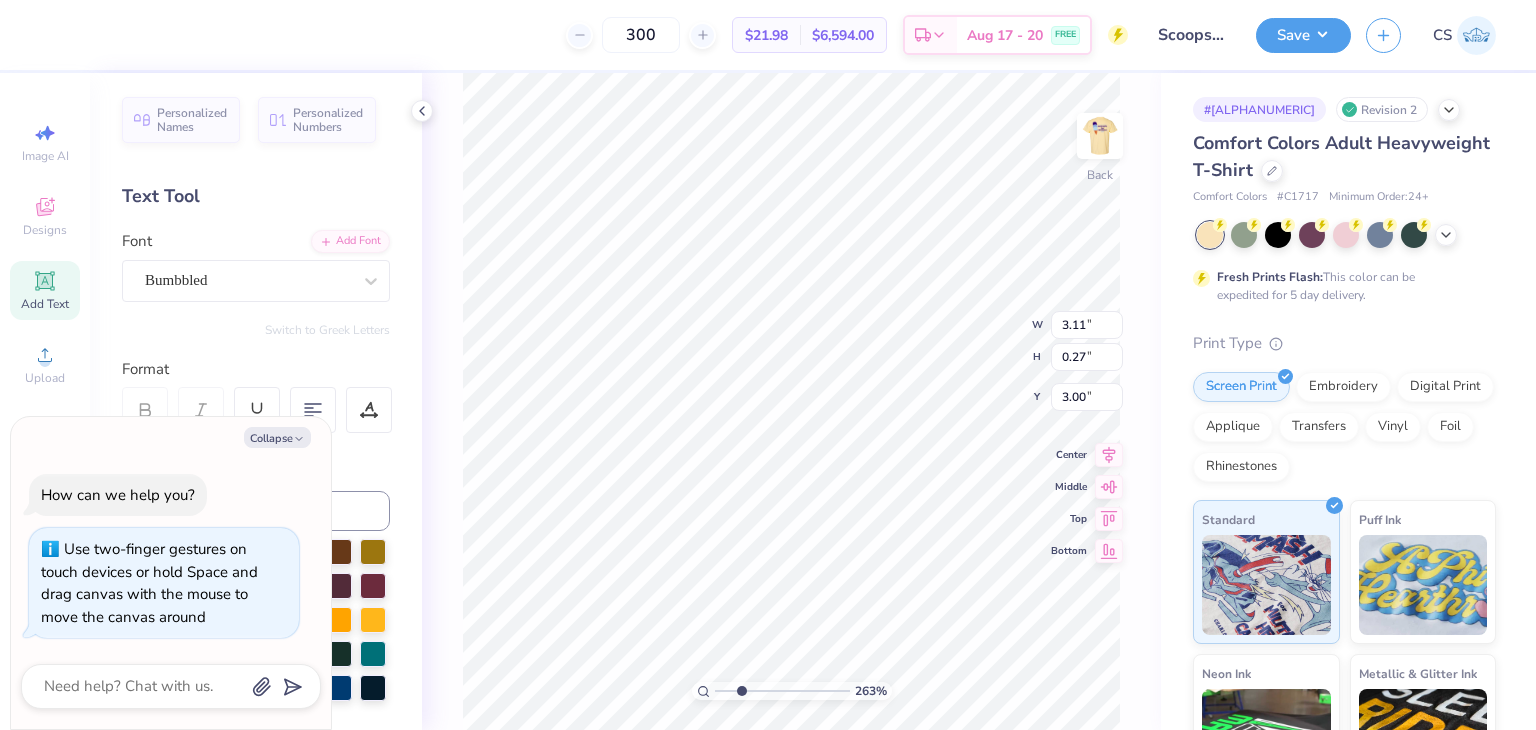 type on "x" 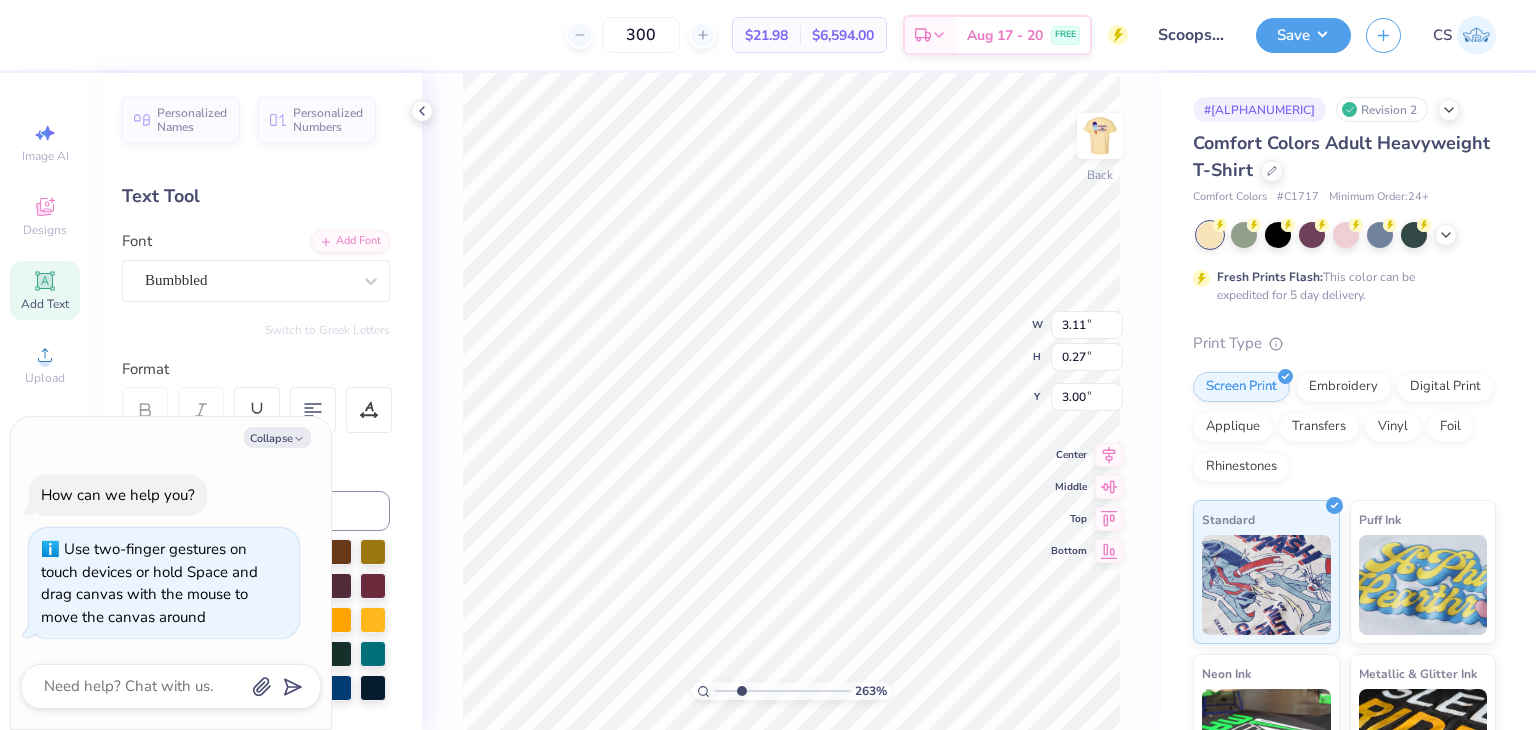 type on "x" 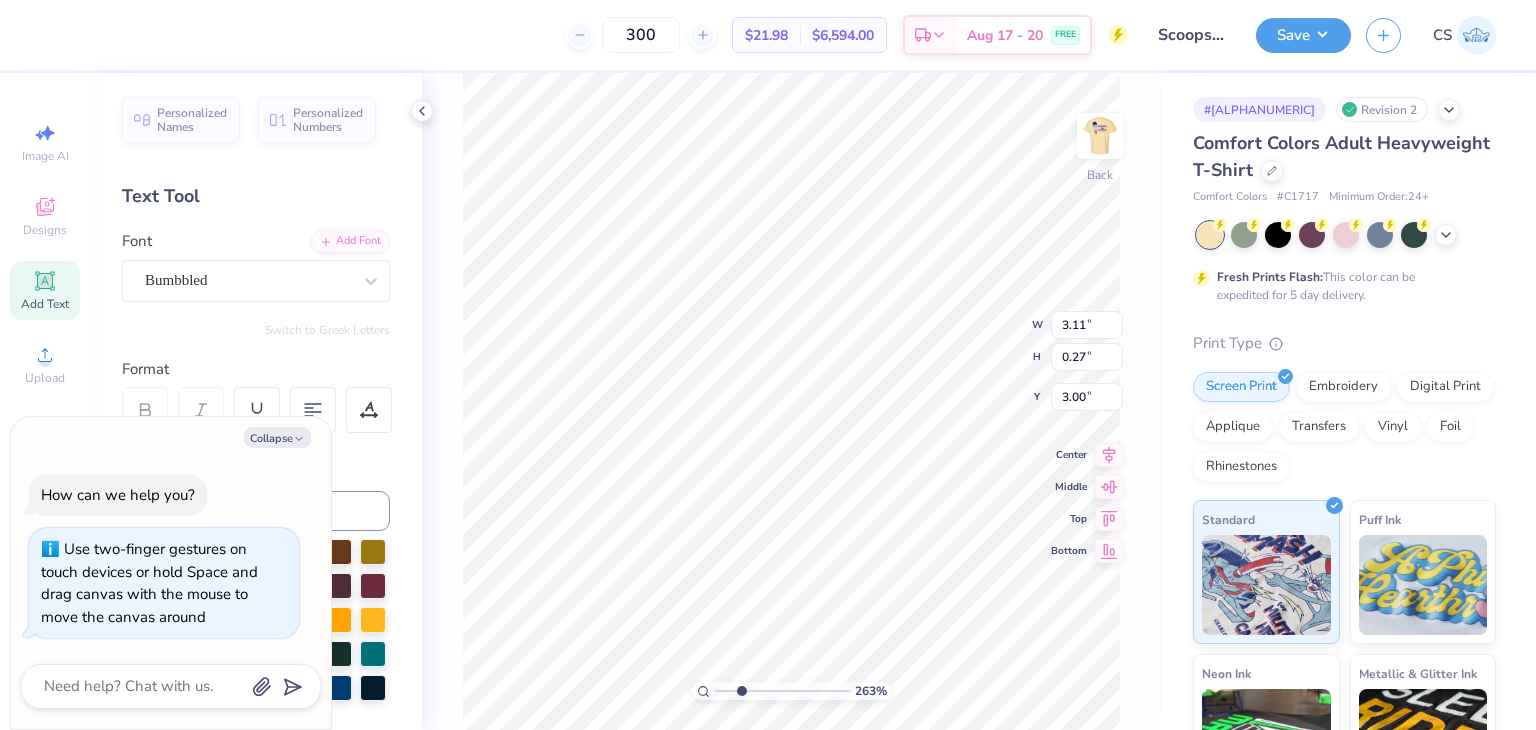 type on "1.01" 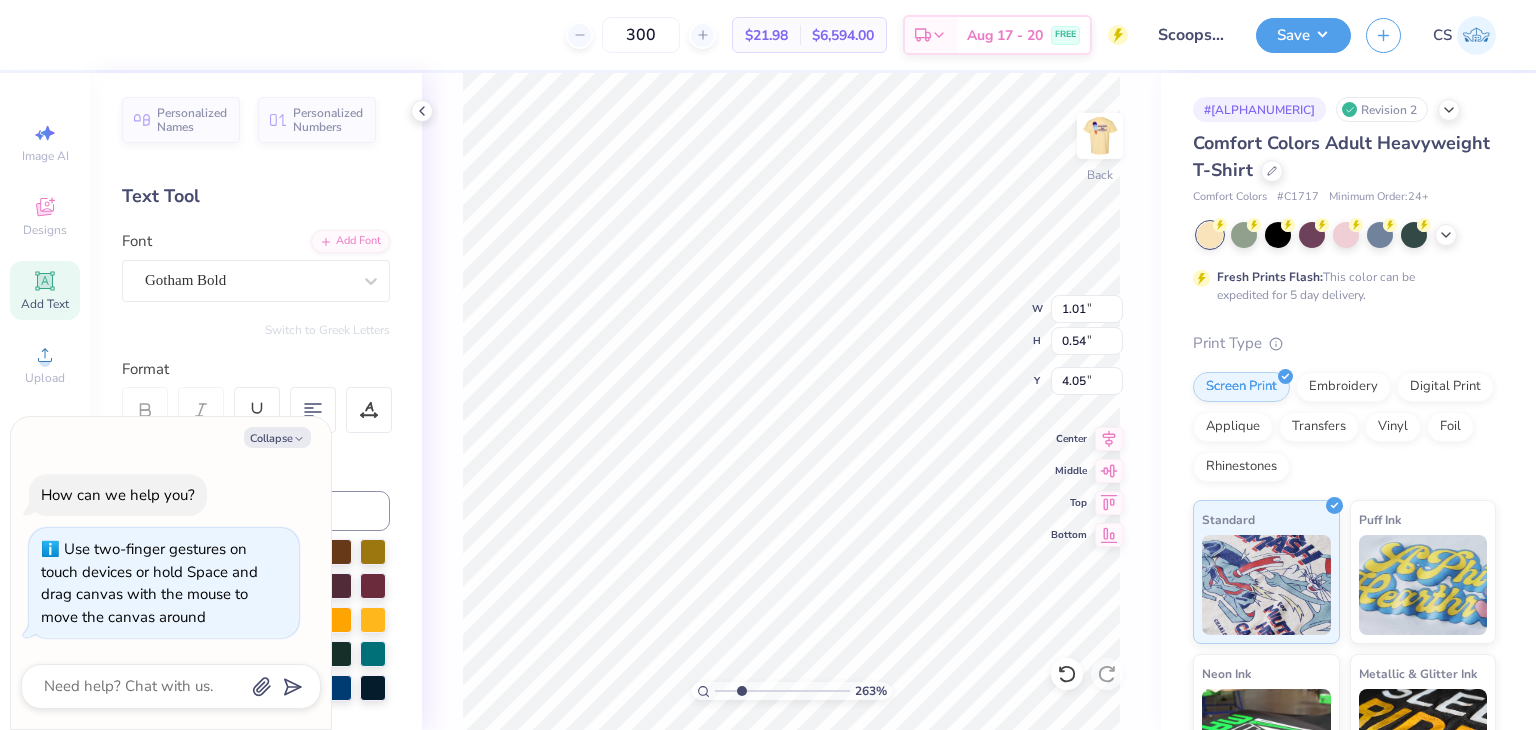scroll, scrollTop: 16, scrollLeft: 2, axis: both 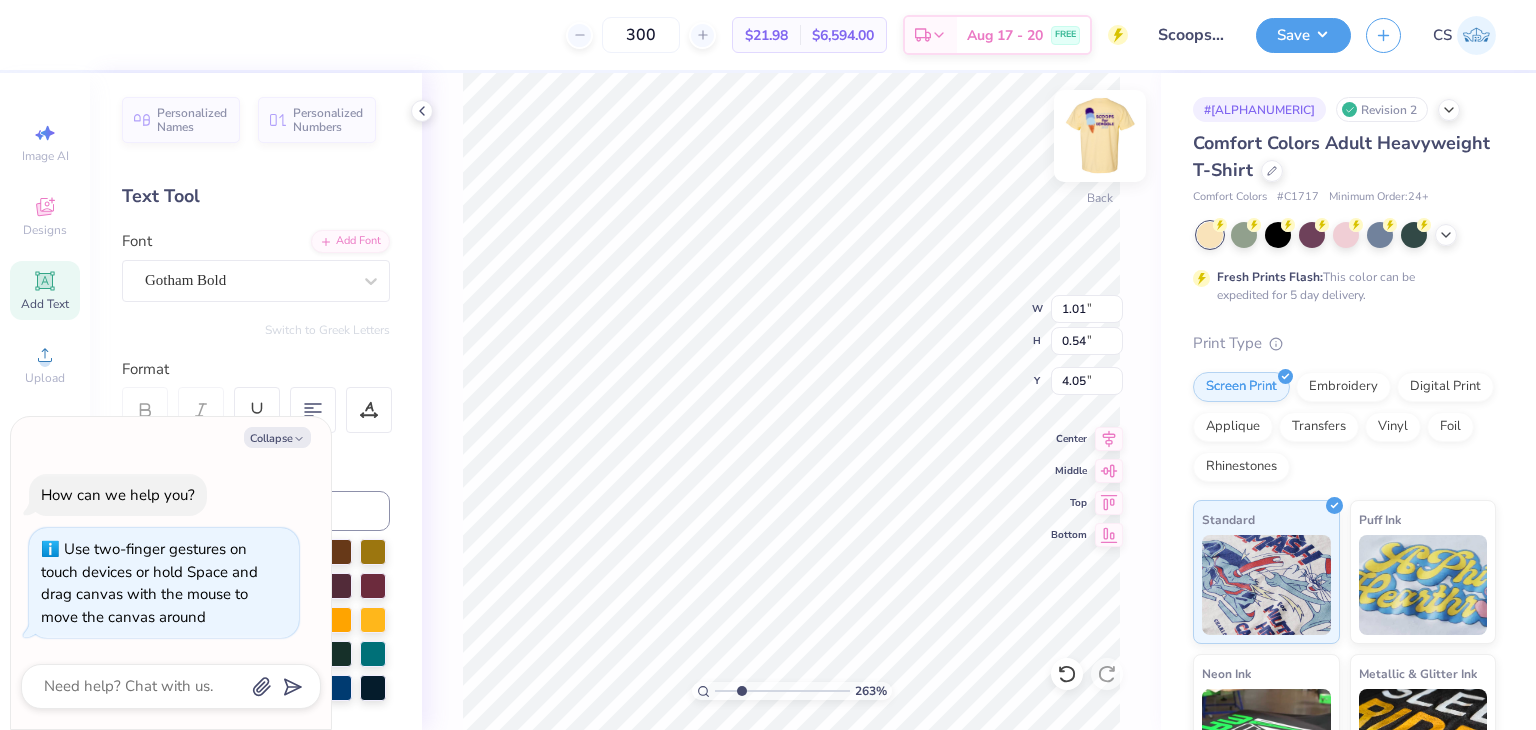 click at bounding box center (1100, 136) 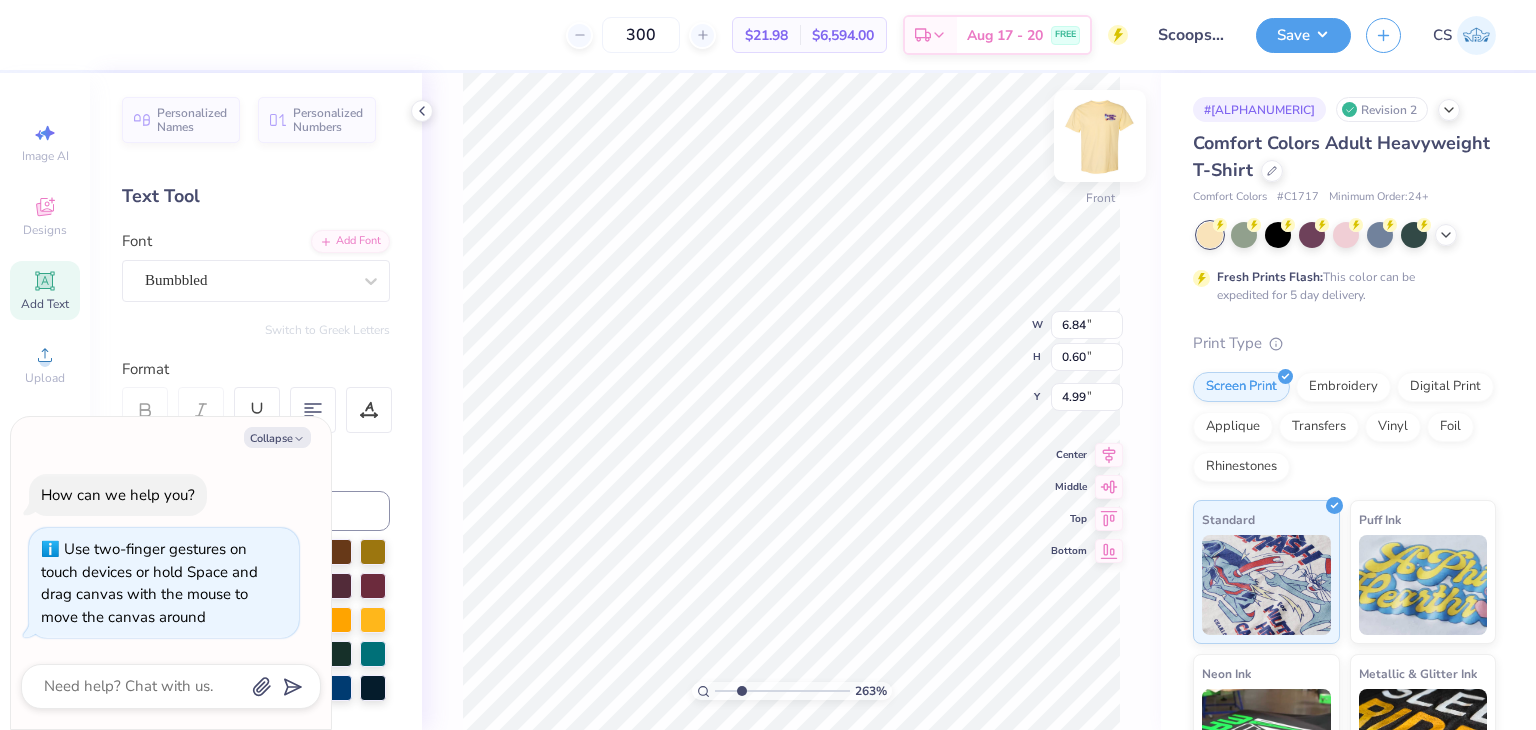 scroll, scrollTop: 16, scrollLeft: 2, axis: both 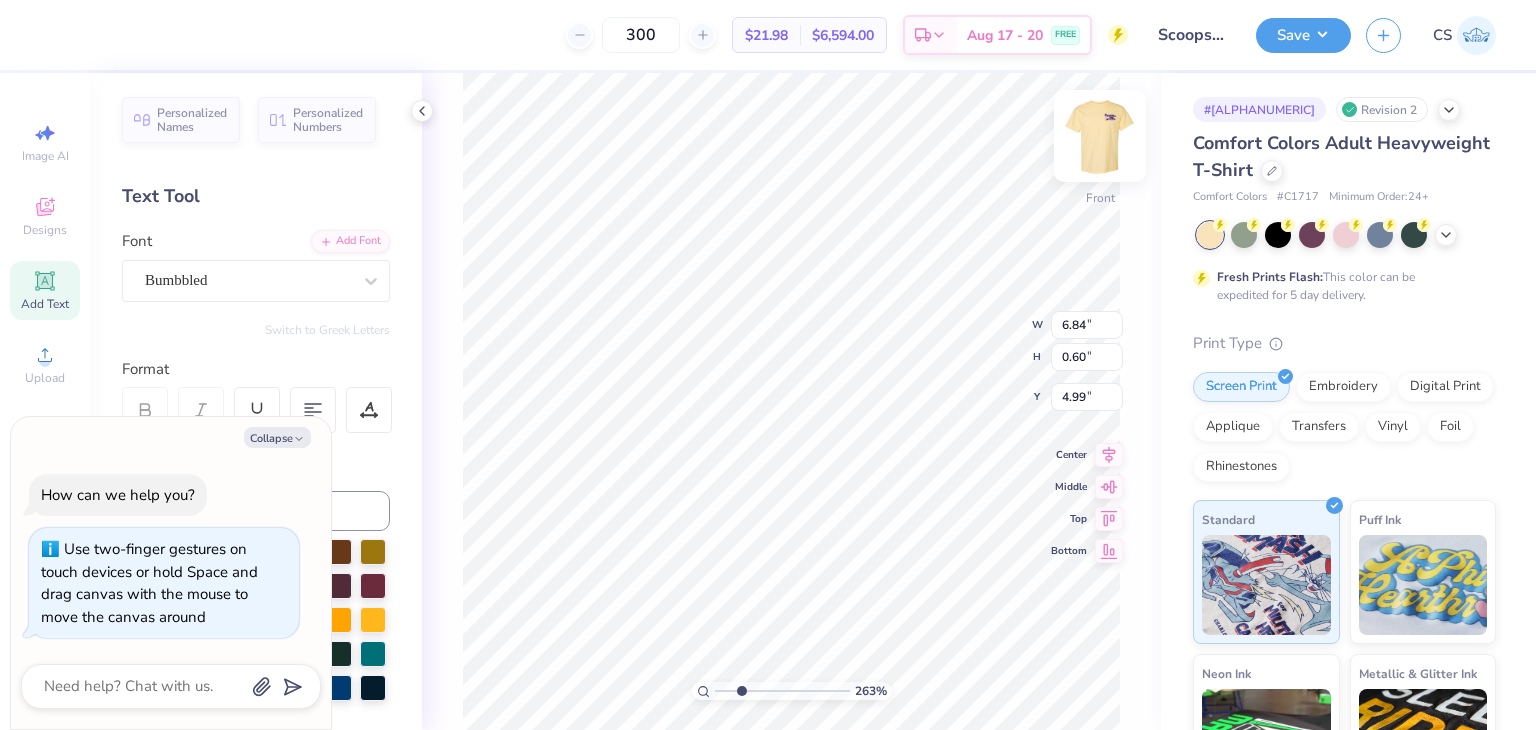 type on "x" 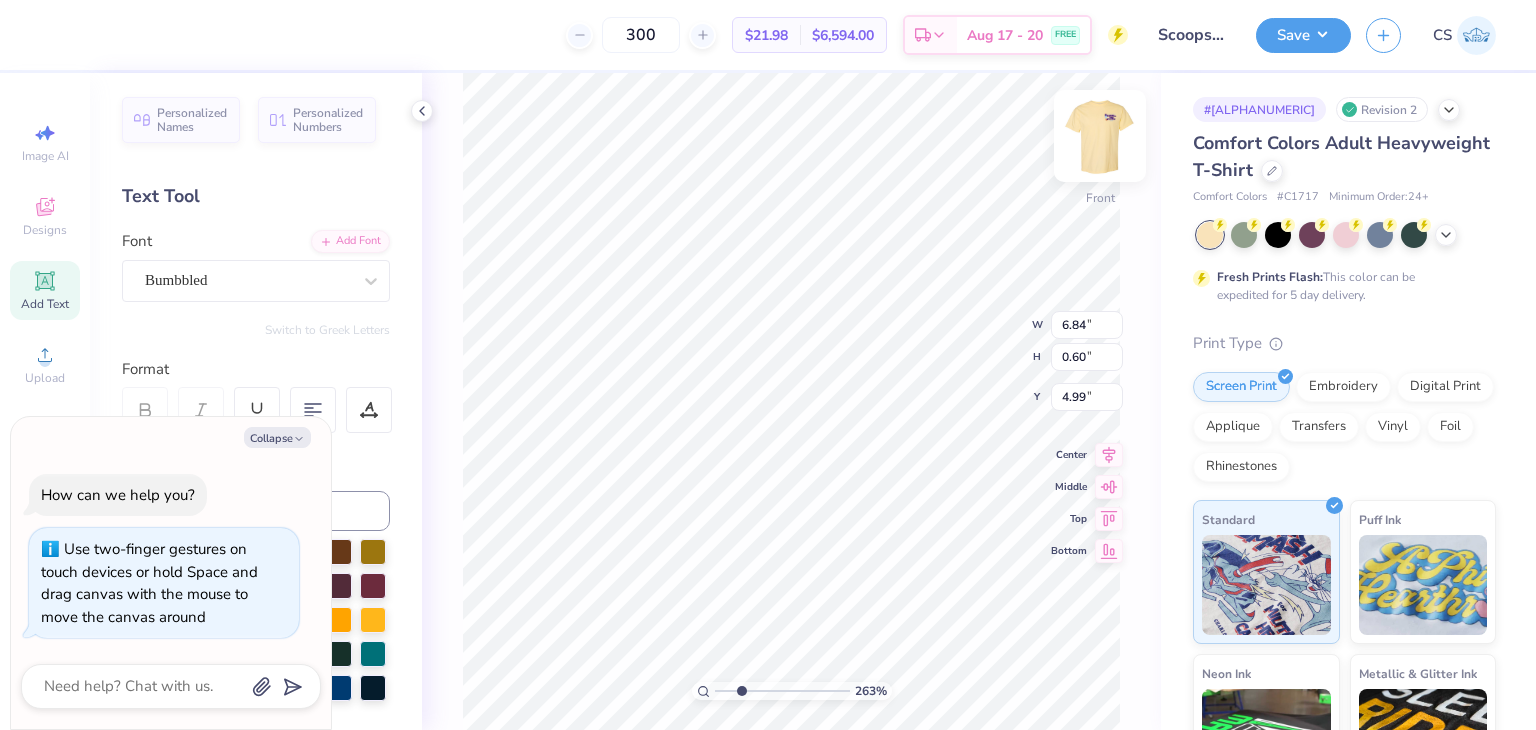 type on "Gamma phi beta x FarmHouse" 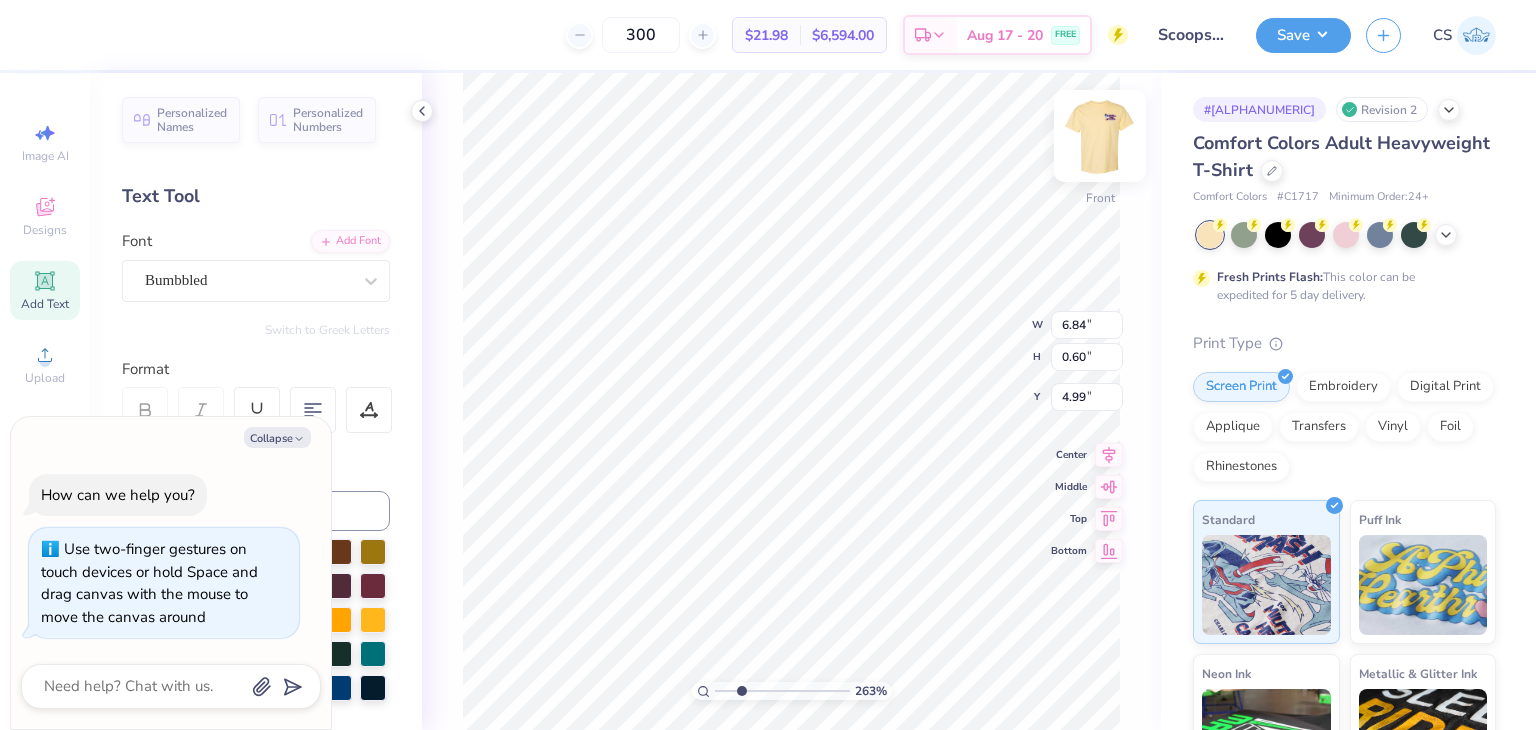 type on "x" 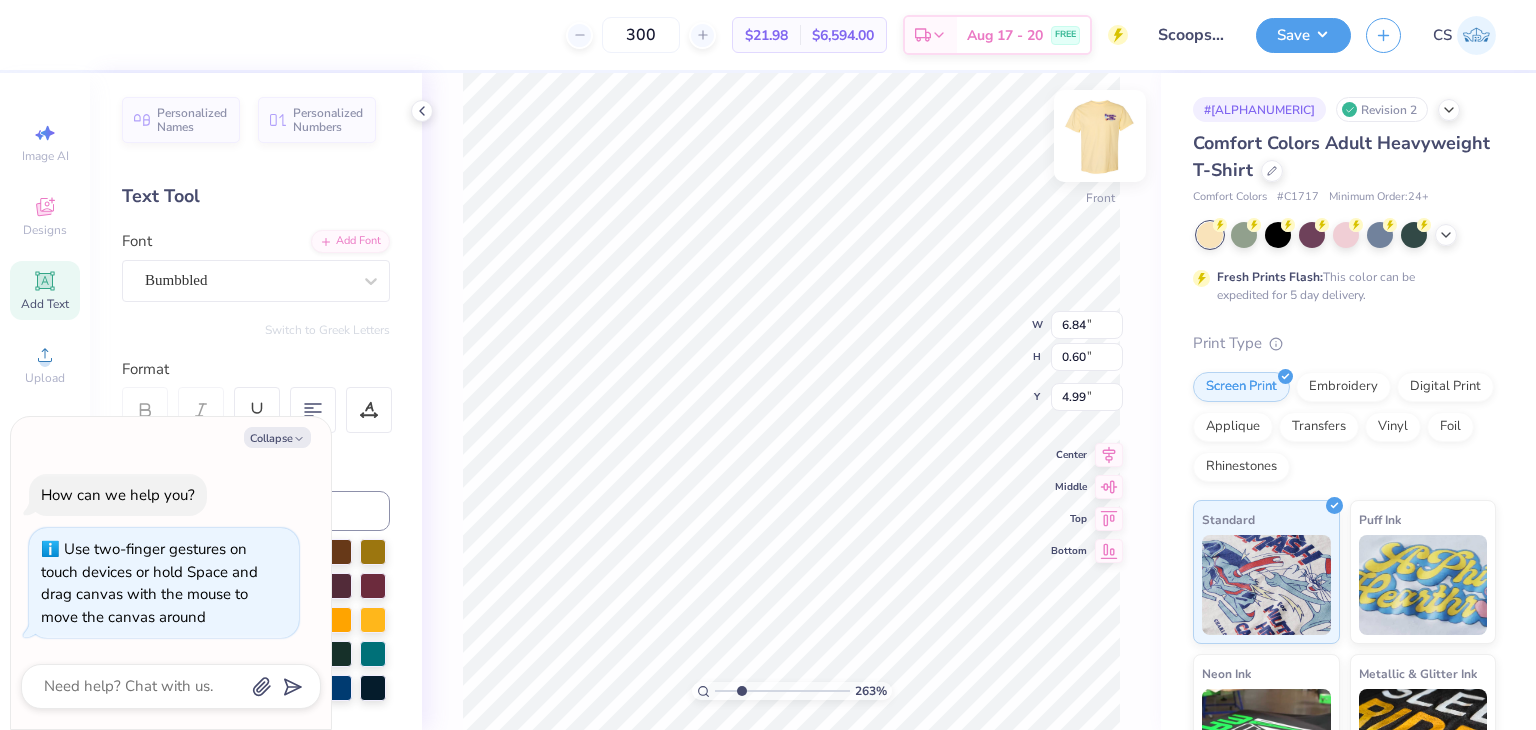 type on "Gamma Phi beta x FarmHouse" 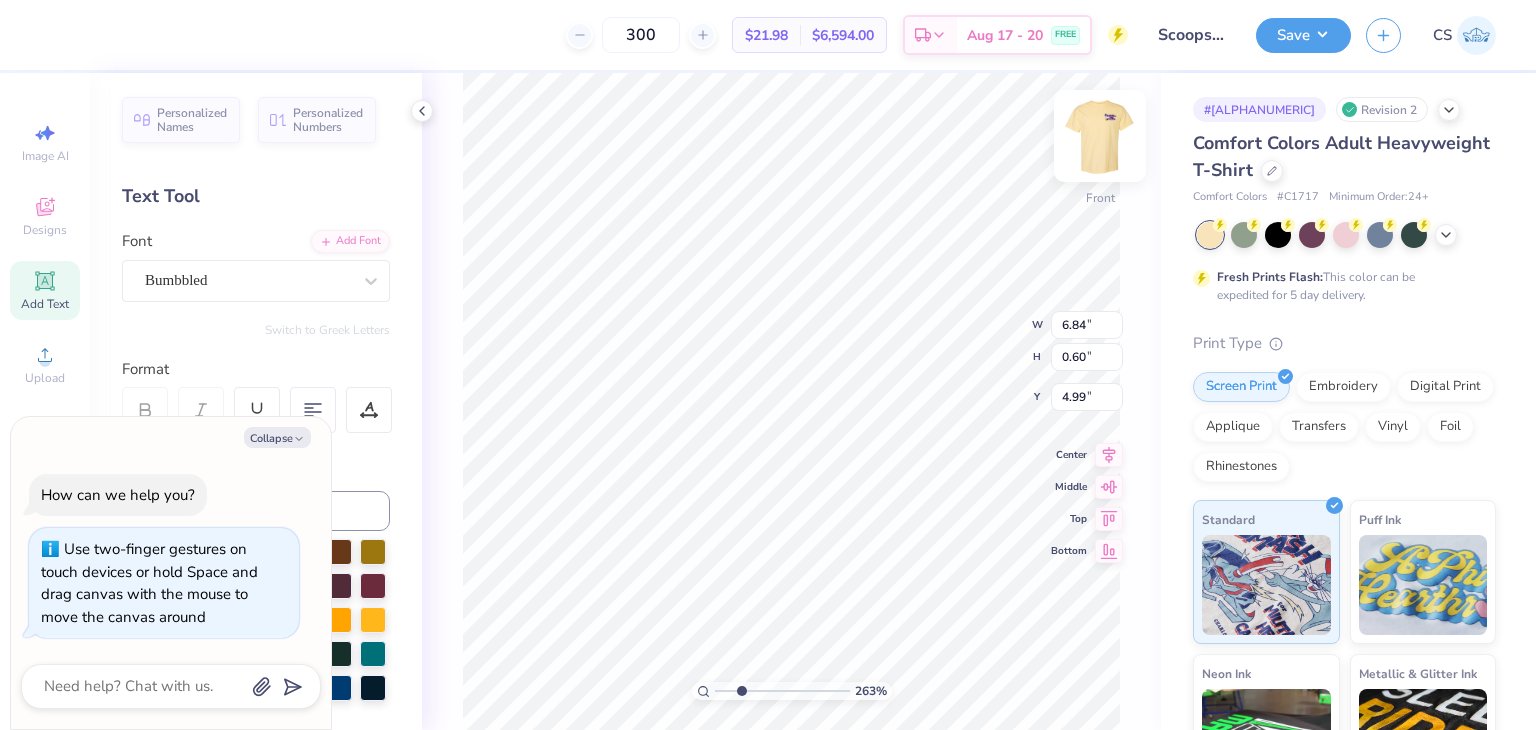 type on "x" 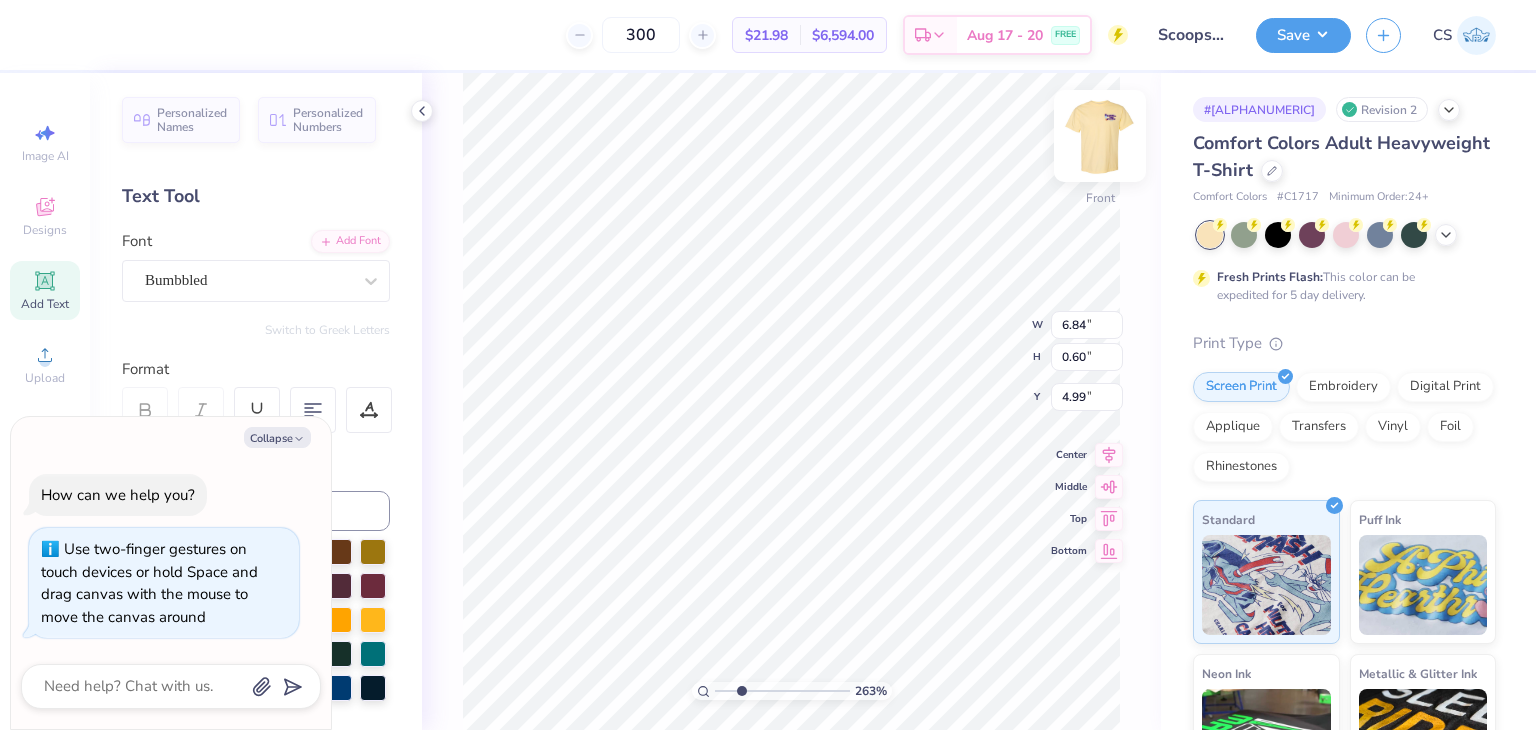 type on "x" 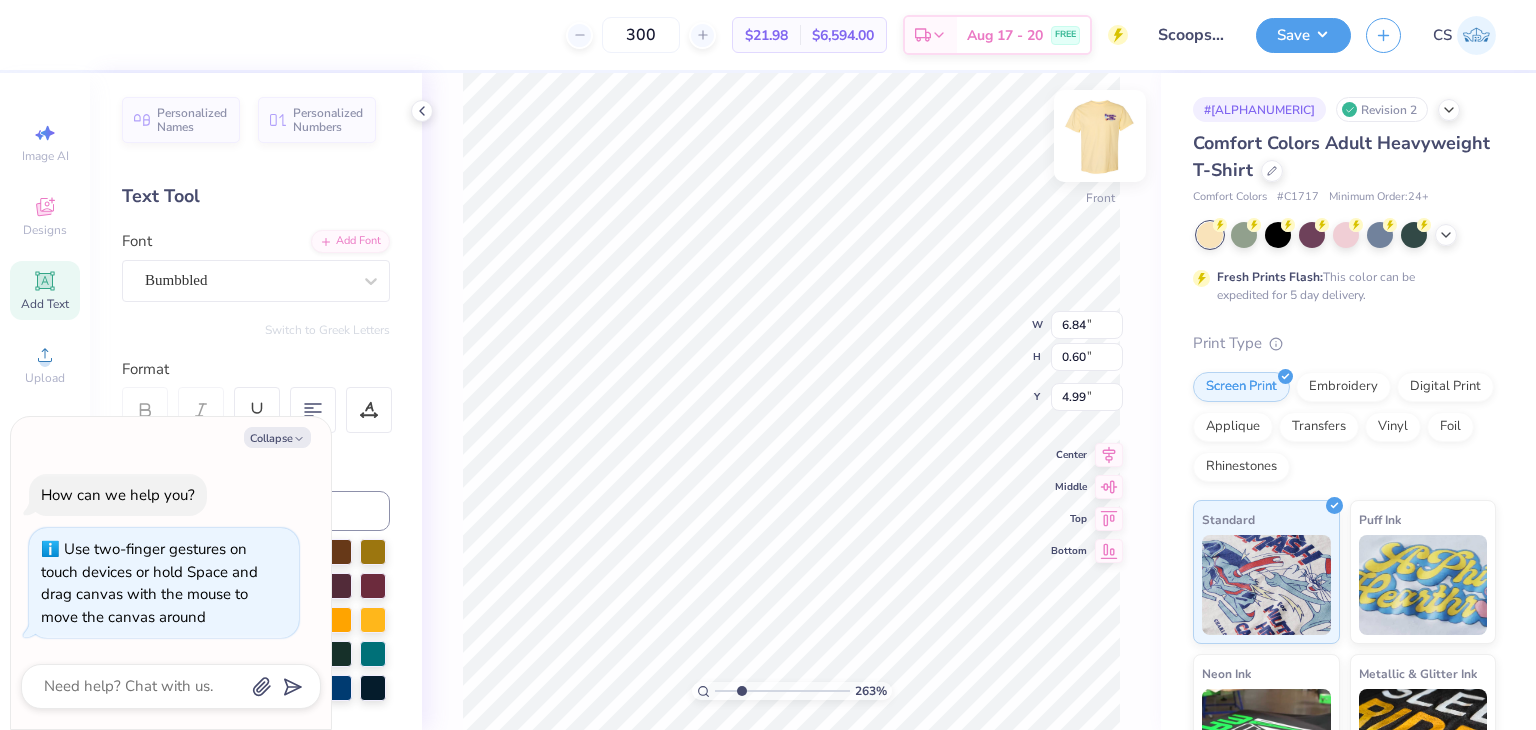 type on "2.22" 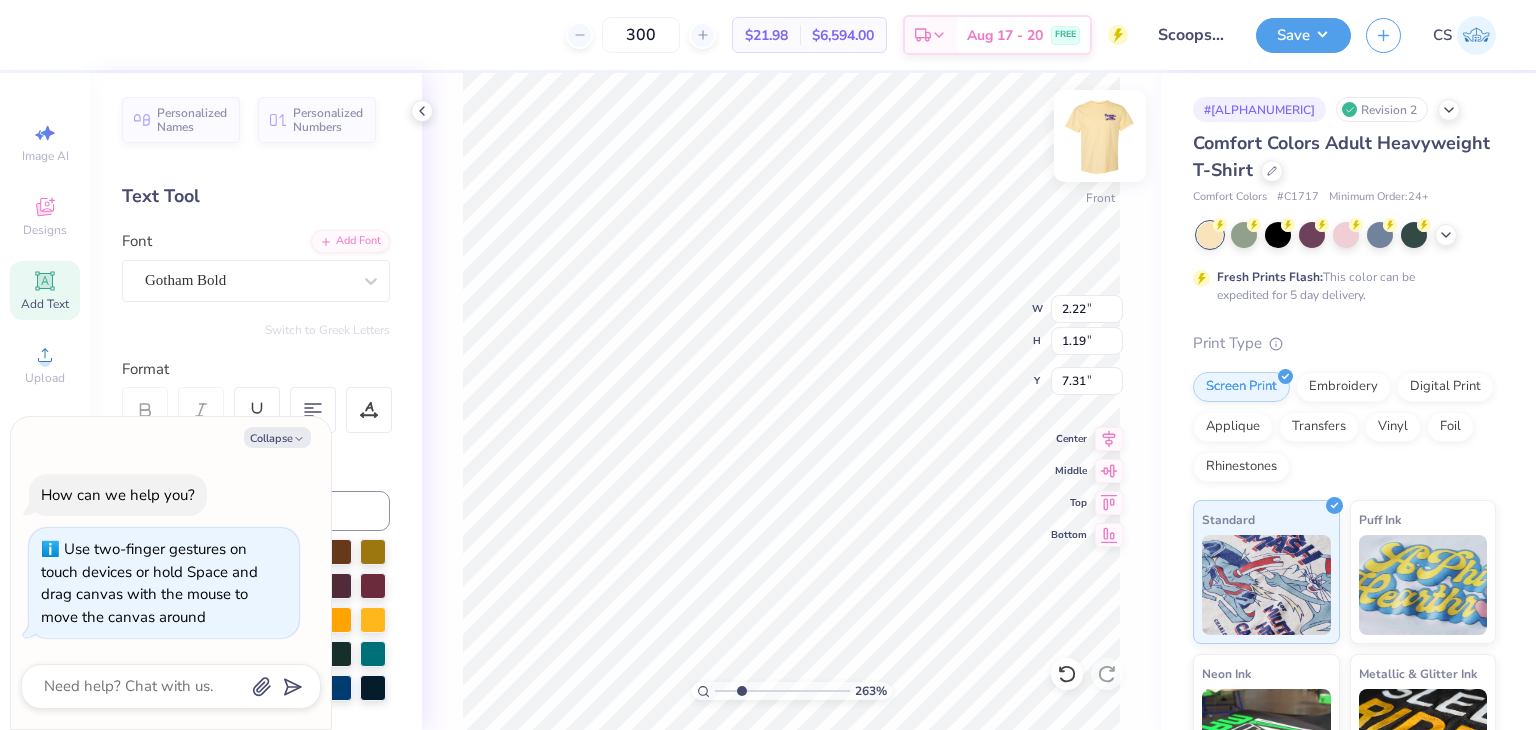 scroll, scrollTop: 16, scrollLeft: 2, axis: both 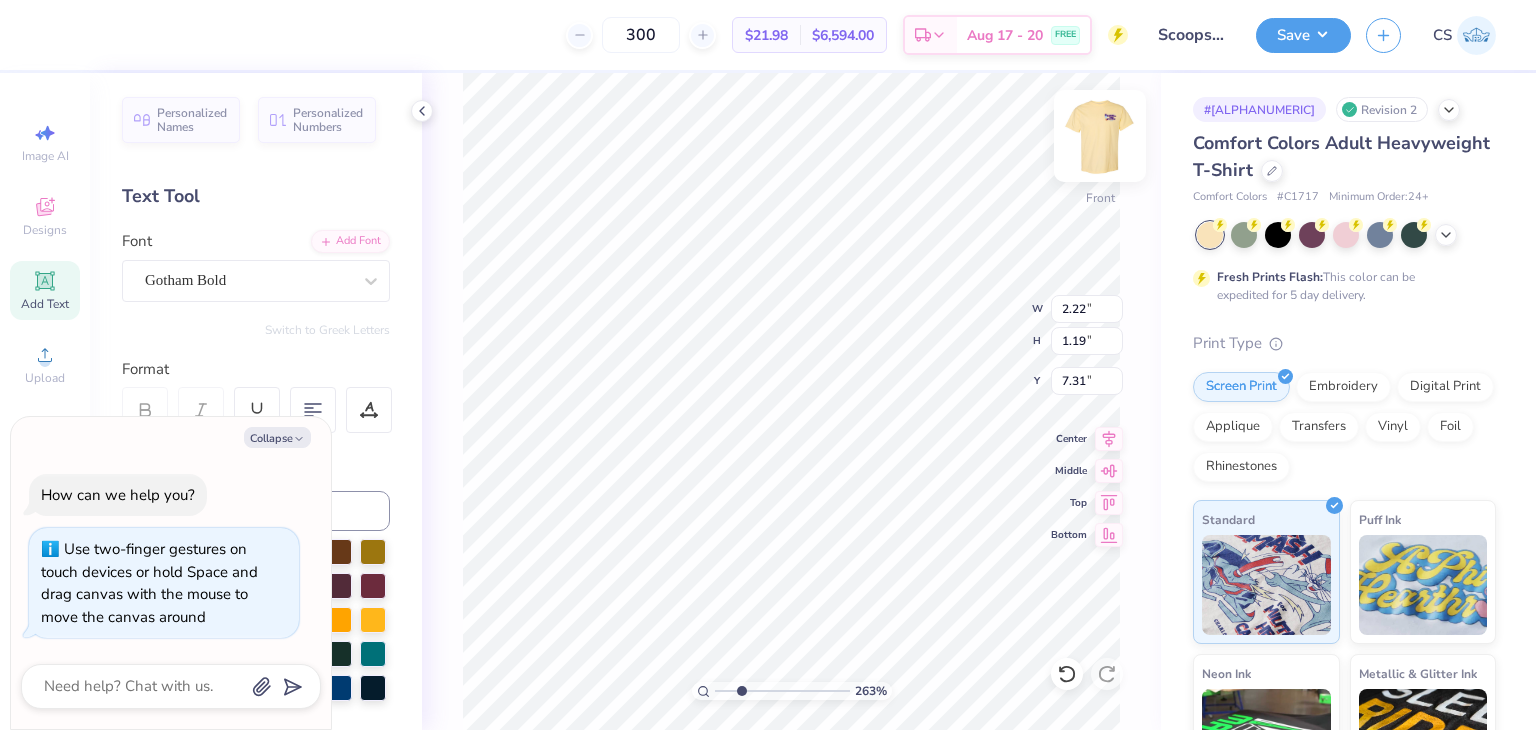 type on "x" 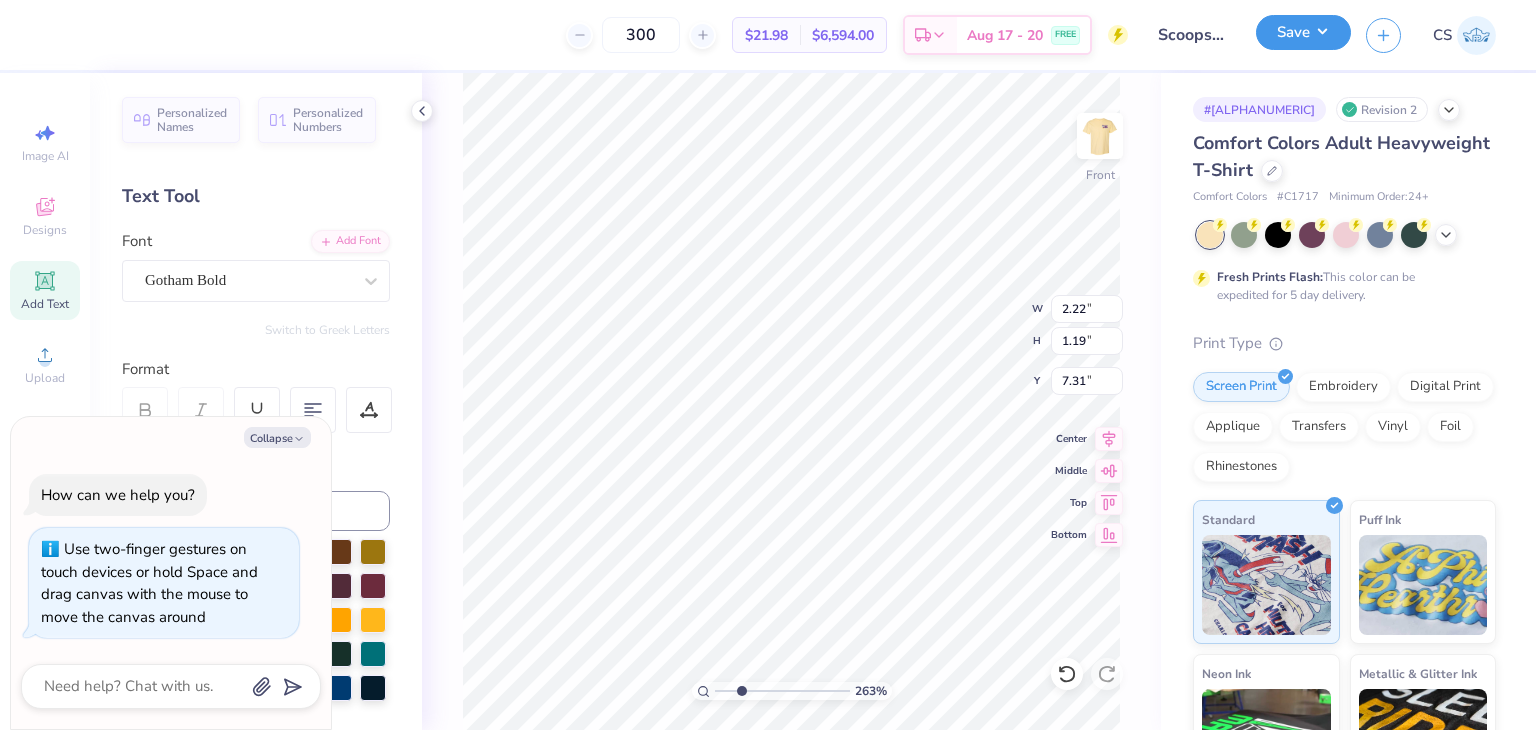 click on "Save" at bounding box center [1303, 32] 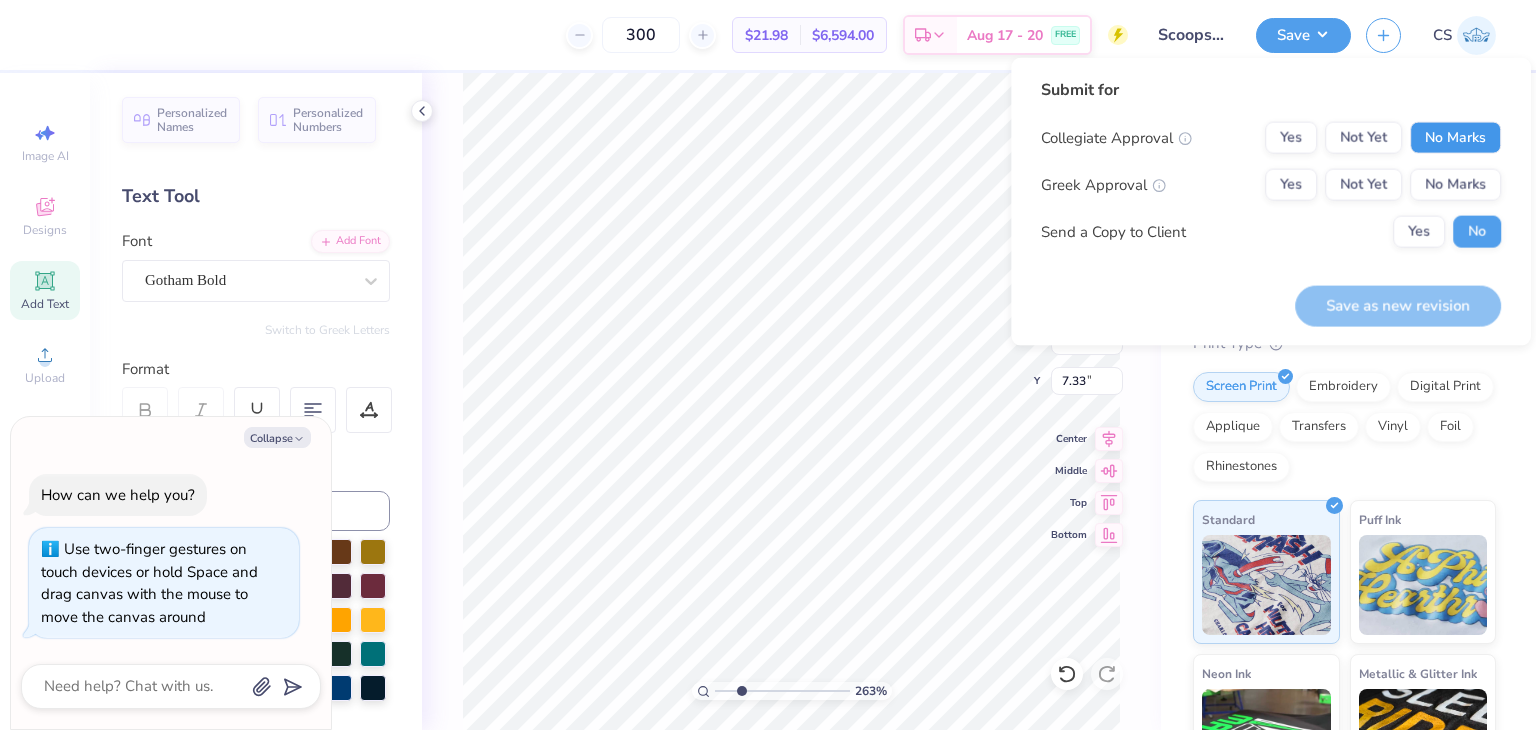 click on "No Marks" at bounding box center [1455, 138] 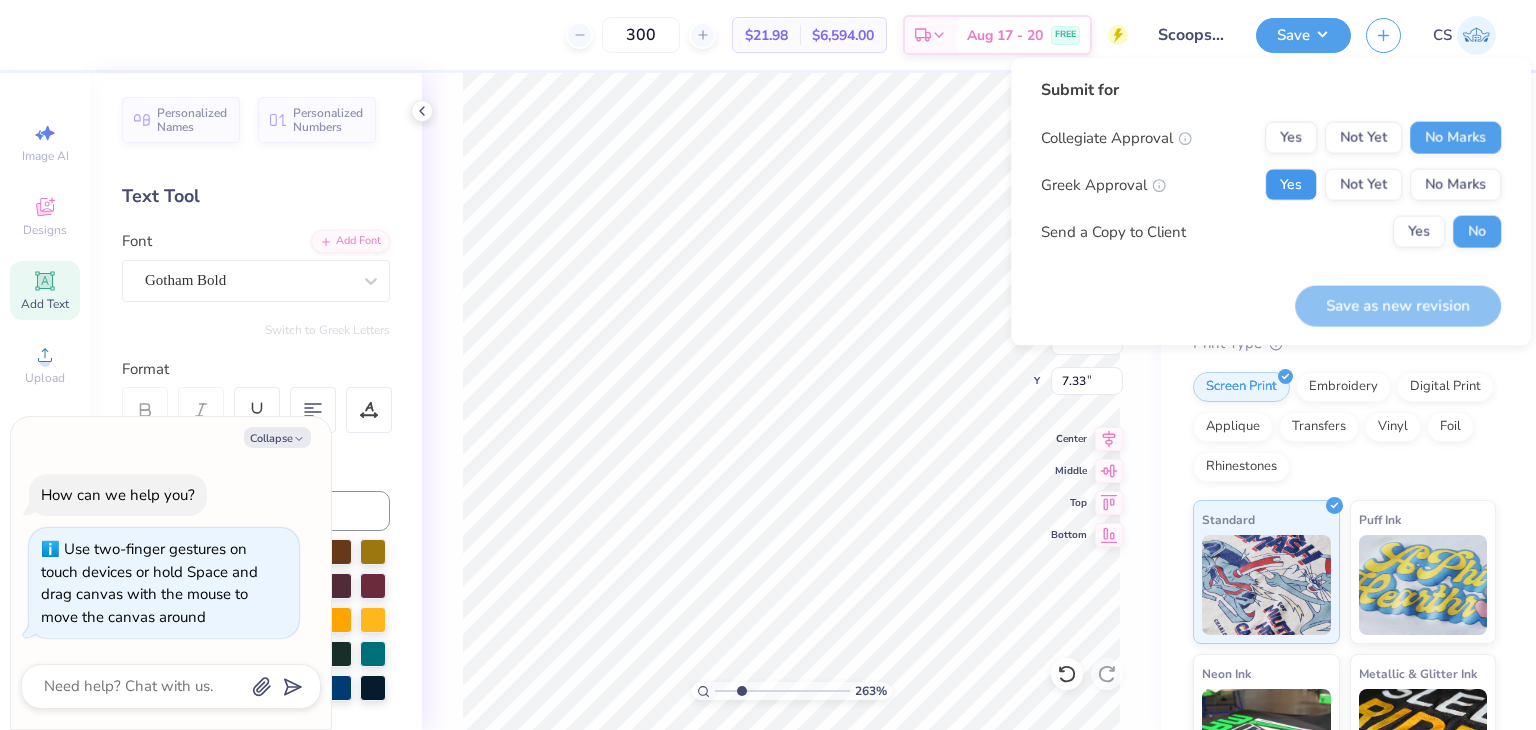 click on "Yes" at bounding box center (1291, 185) 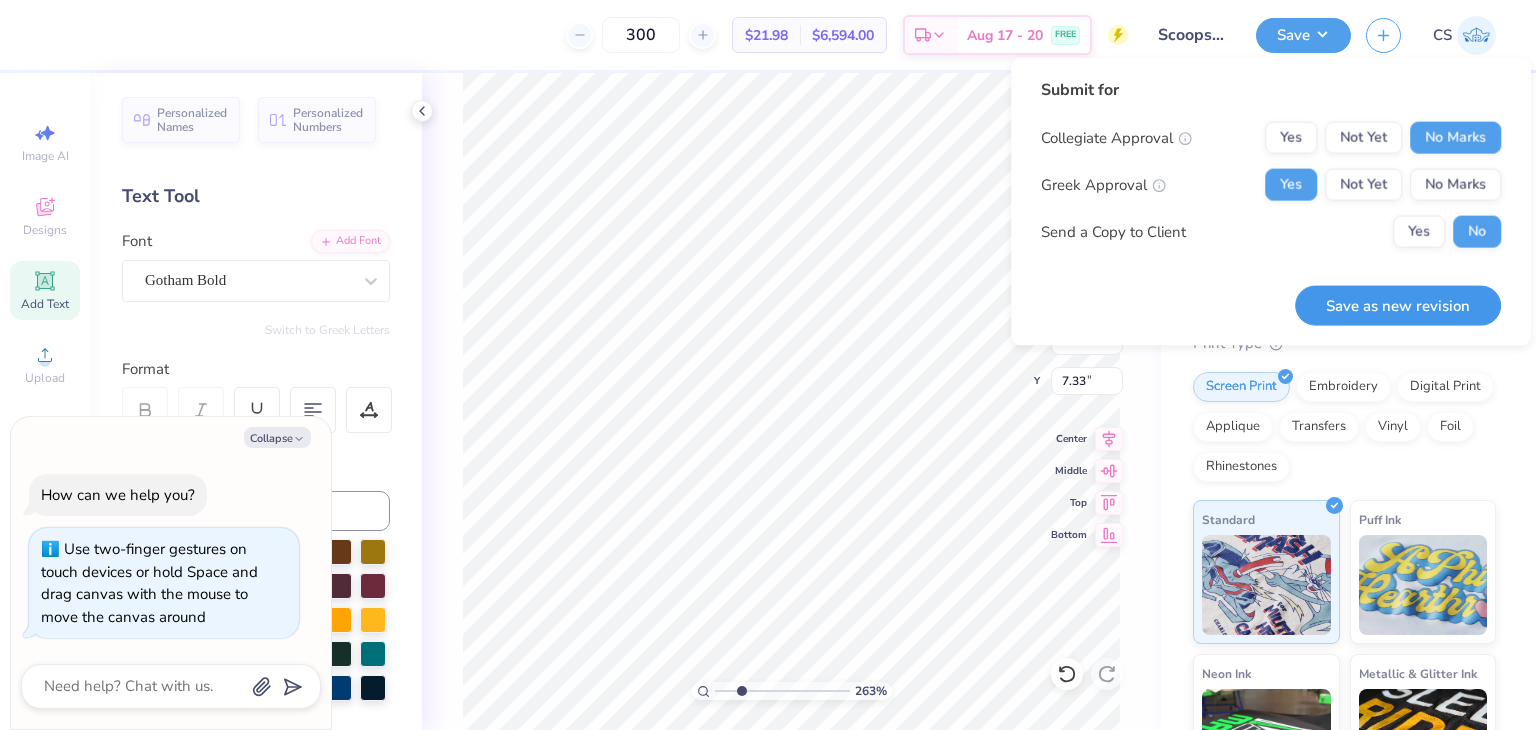 click on "Save as new revision" at bounding box center (1398, 305) 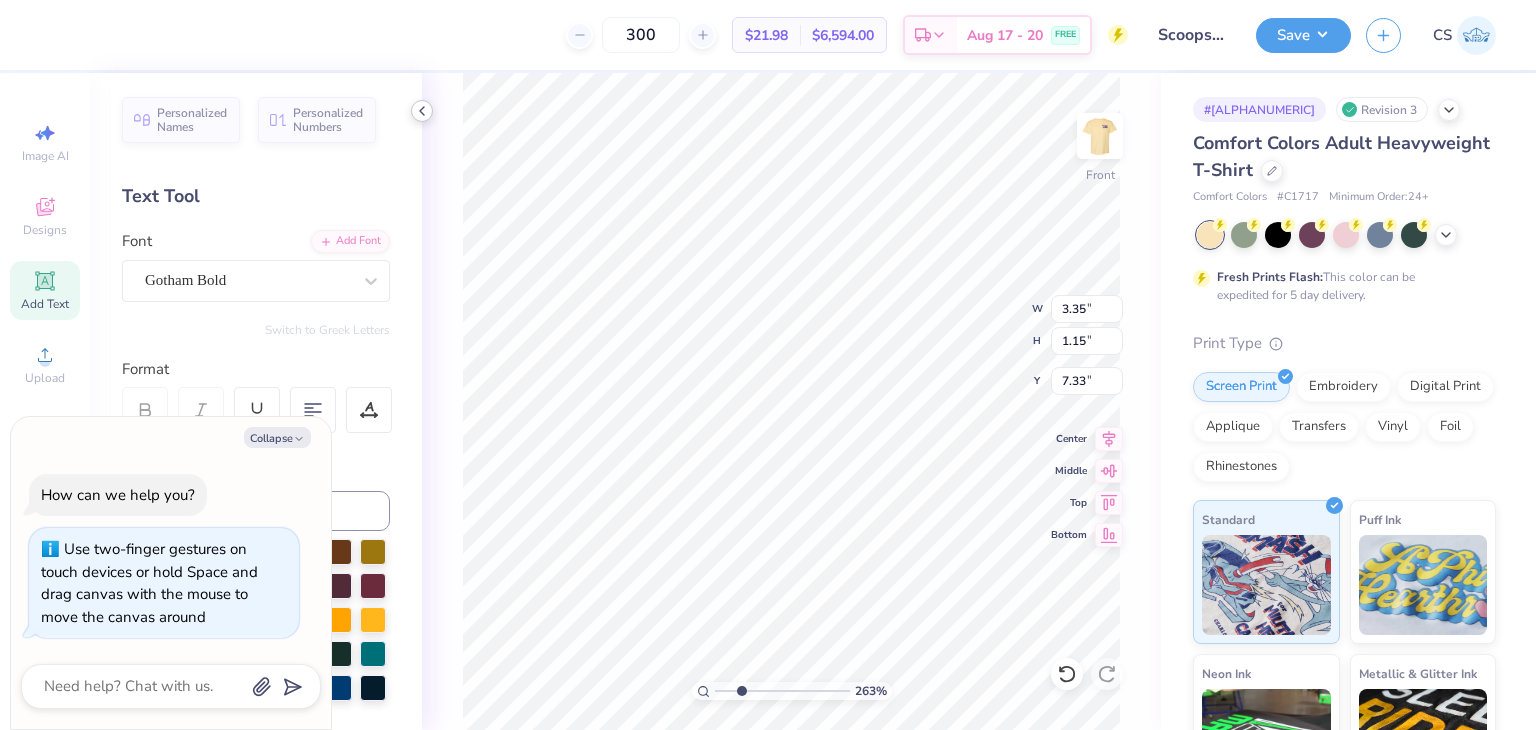 click 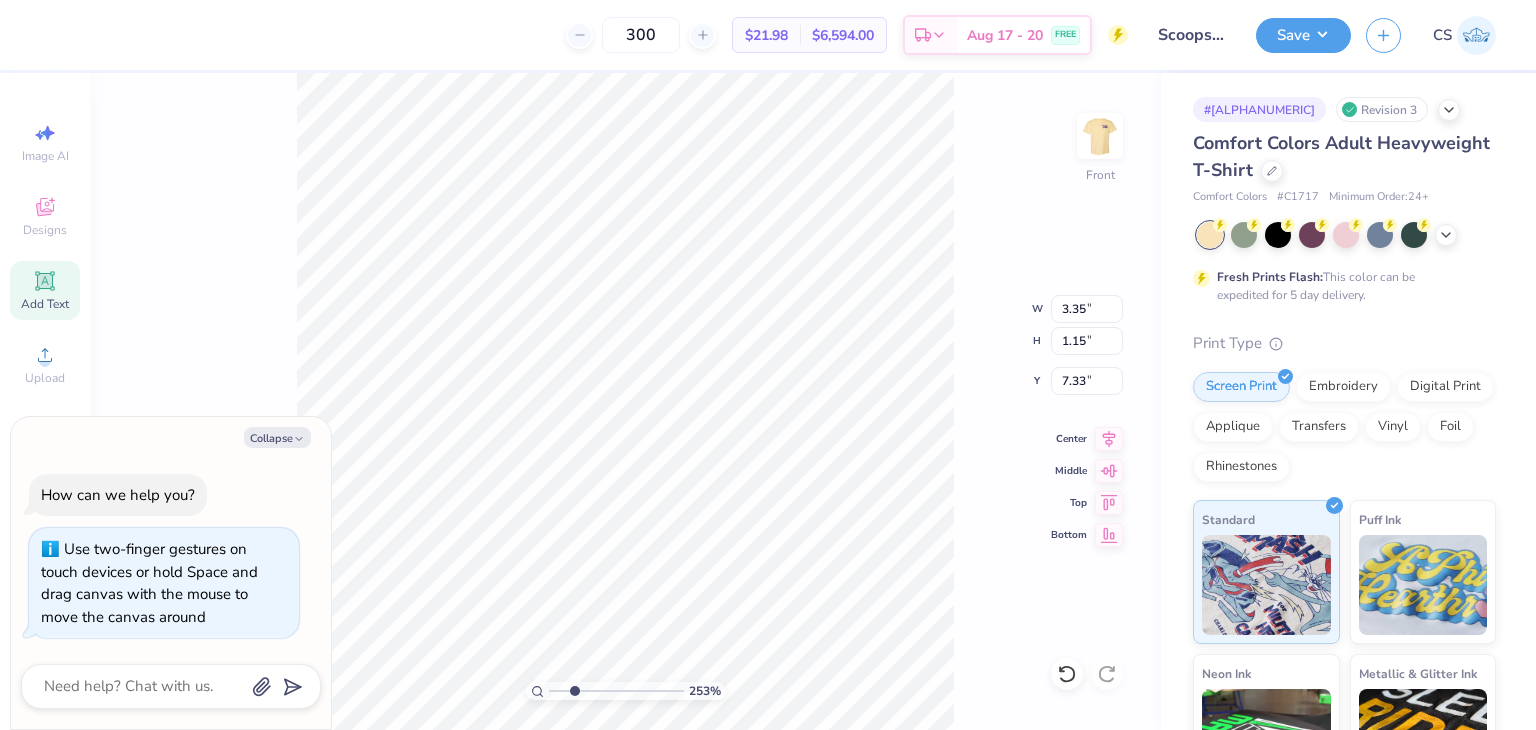 type on "2.42135876700765" 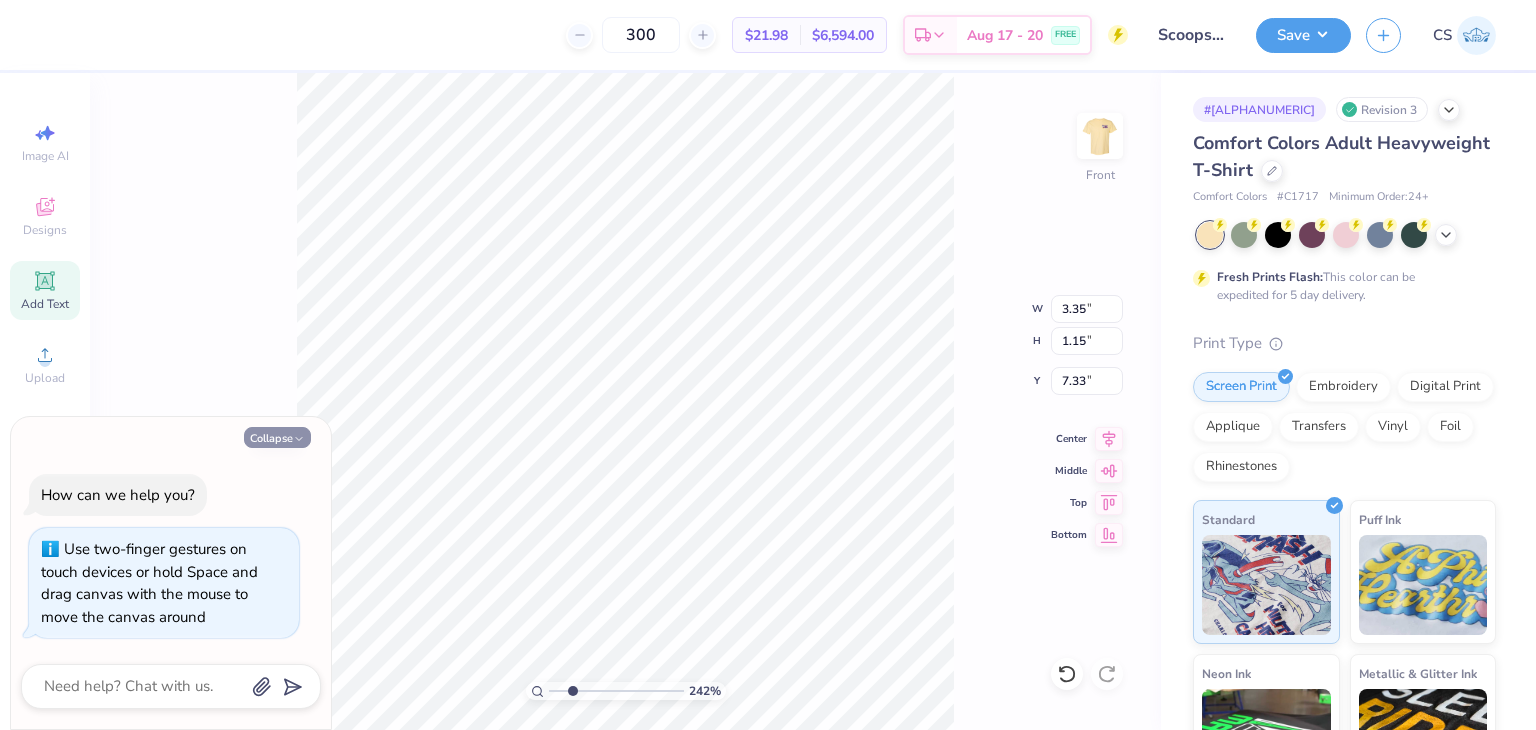 click on "Collapse" at bounding box center (277, 437) 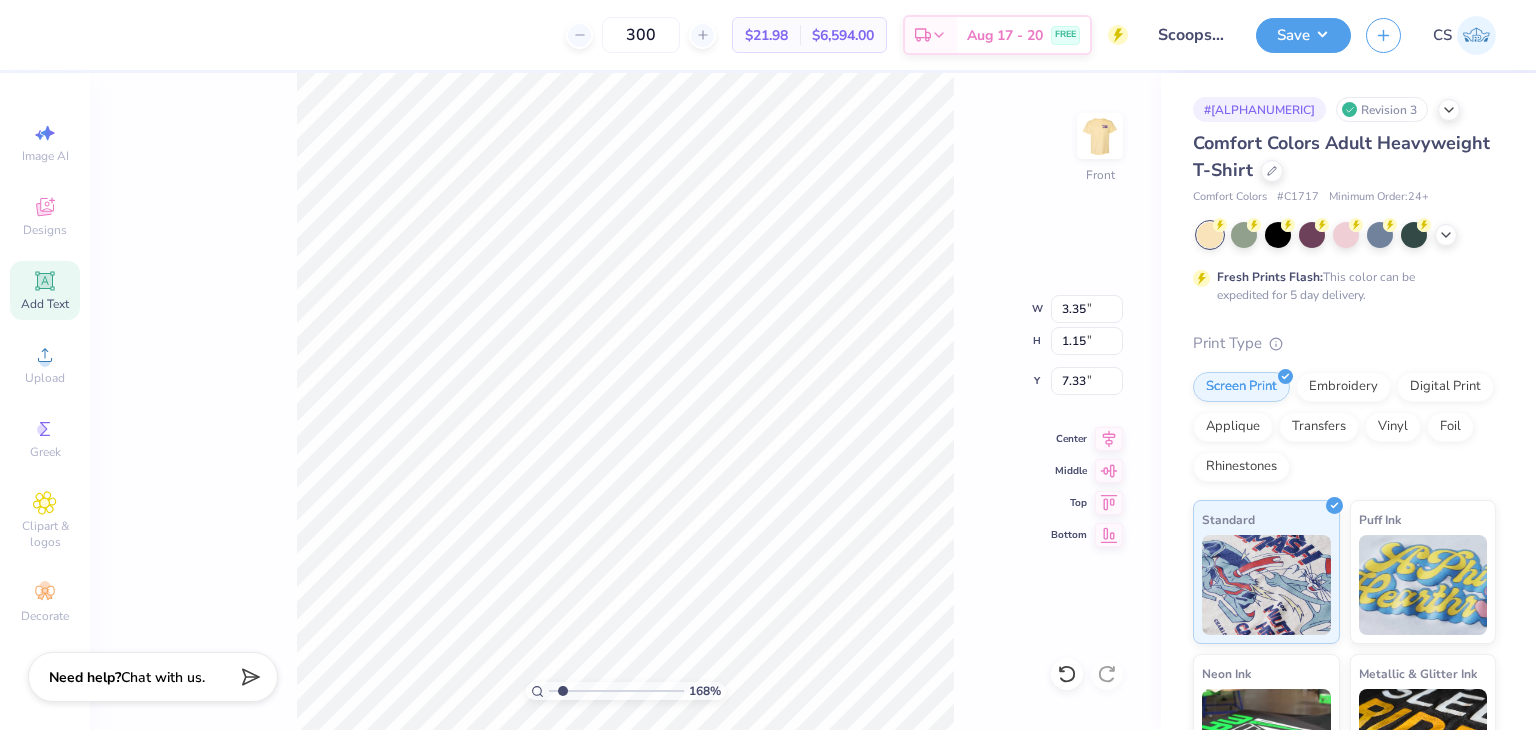 click on "168  % Front W 3.35 3.35 " H 1.15 1.15 " Y 7.33 7.33 " Center Middle Top Bottom" at bounding box center (625, 401) 